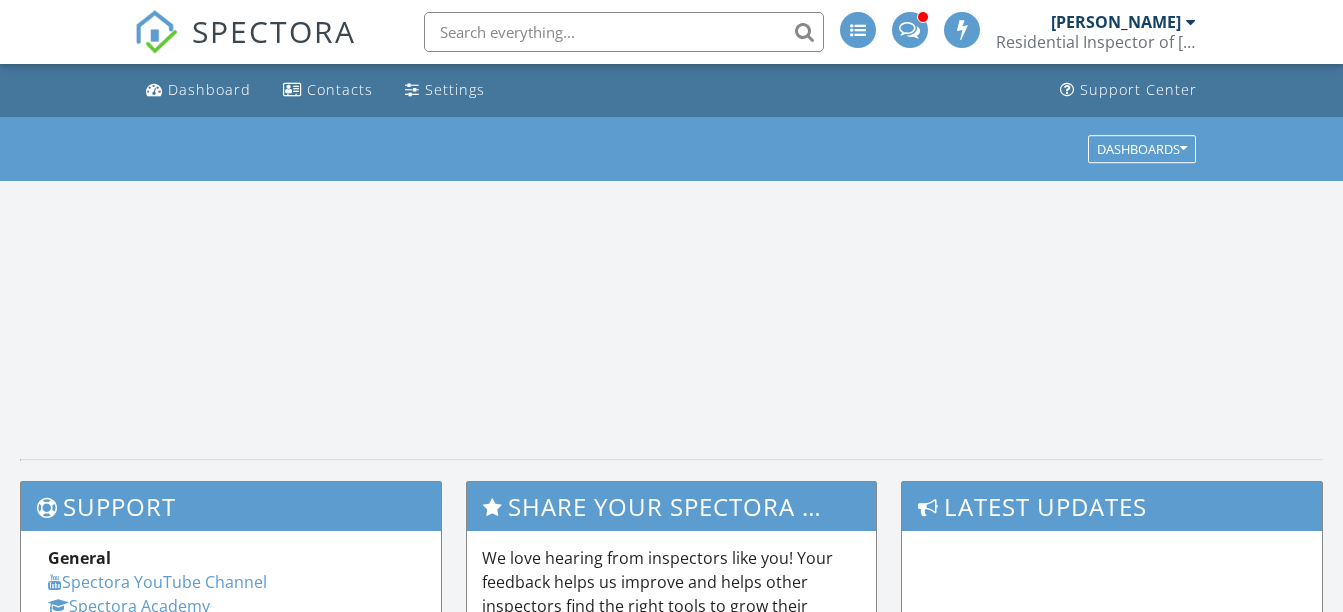 scroll, scrollTop: 0, scrollLeft: 0, axis: both 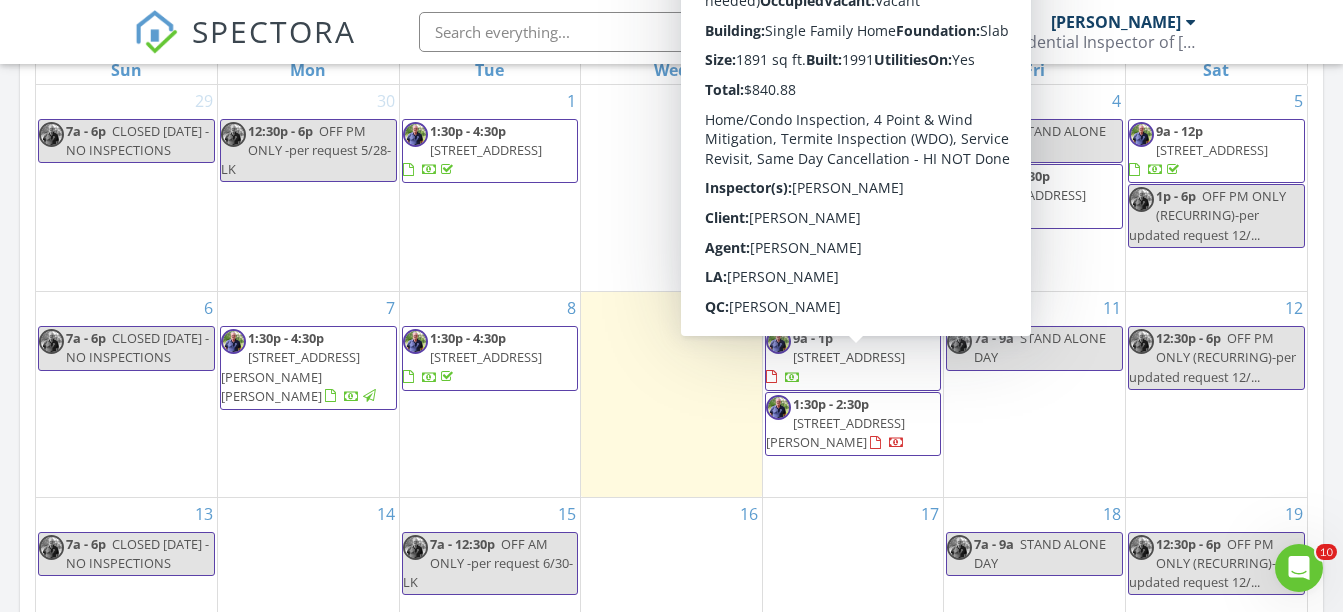 click on "989 Ashington Ln , Jacksonville 32221" at bounding box center (849, 357) 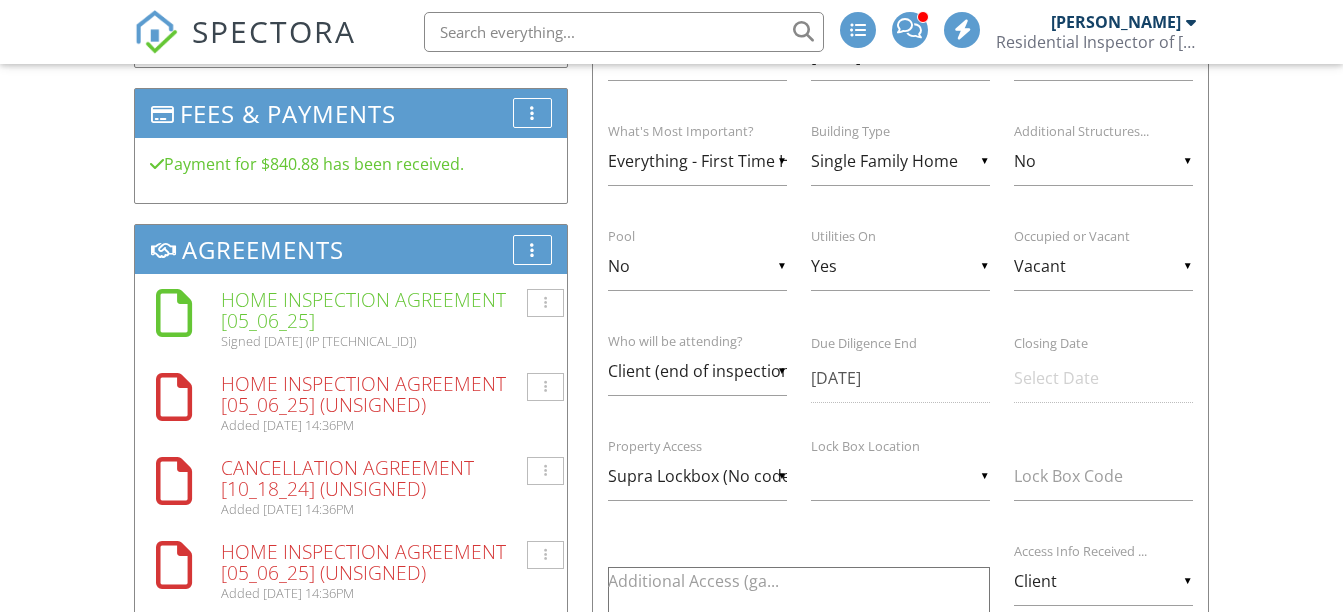 scroll, scrollTop: 1747, scrollLeft: 0, axis: vertical 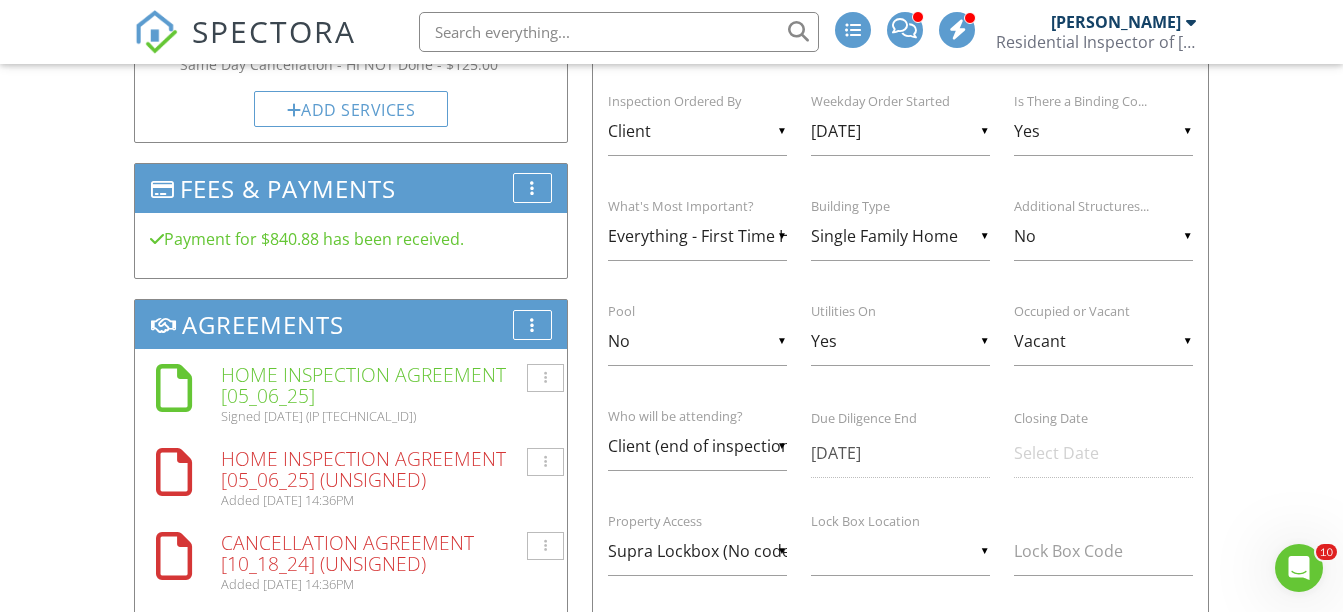 click on "▼ Vacant Occupied Vacant Unknown
Occupied
Vacant
Unknown" at bounding box center (1103, 341) 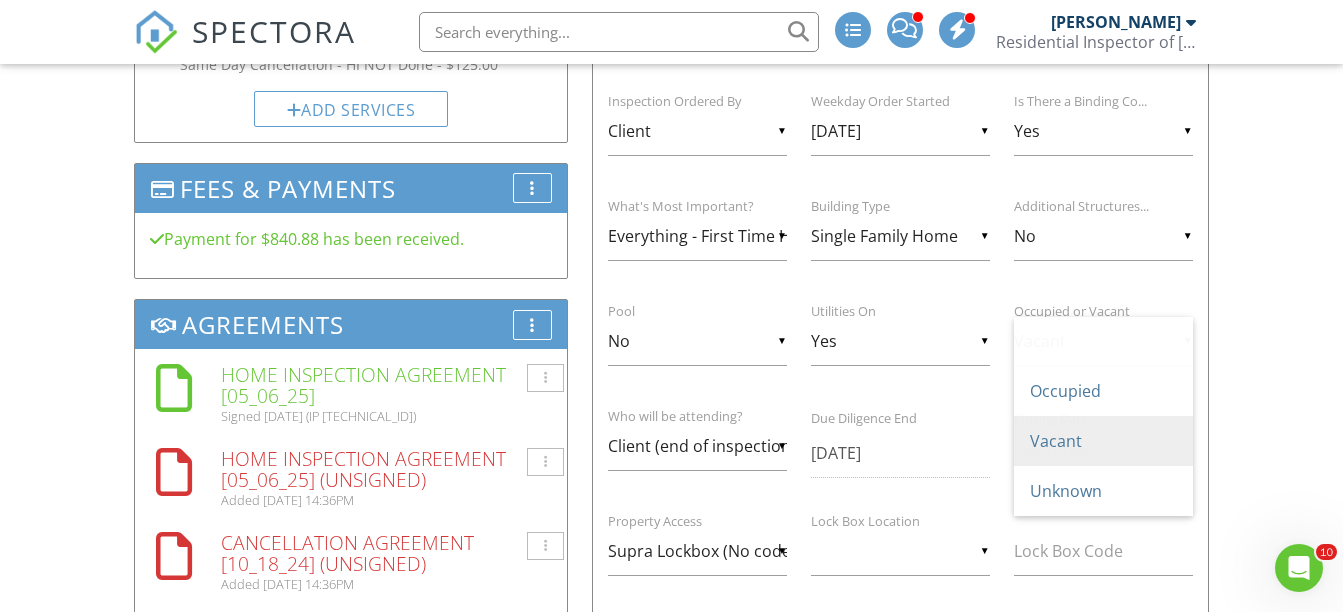 scroll, scrollTop: 0, scrollLeft: 0, axis: both 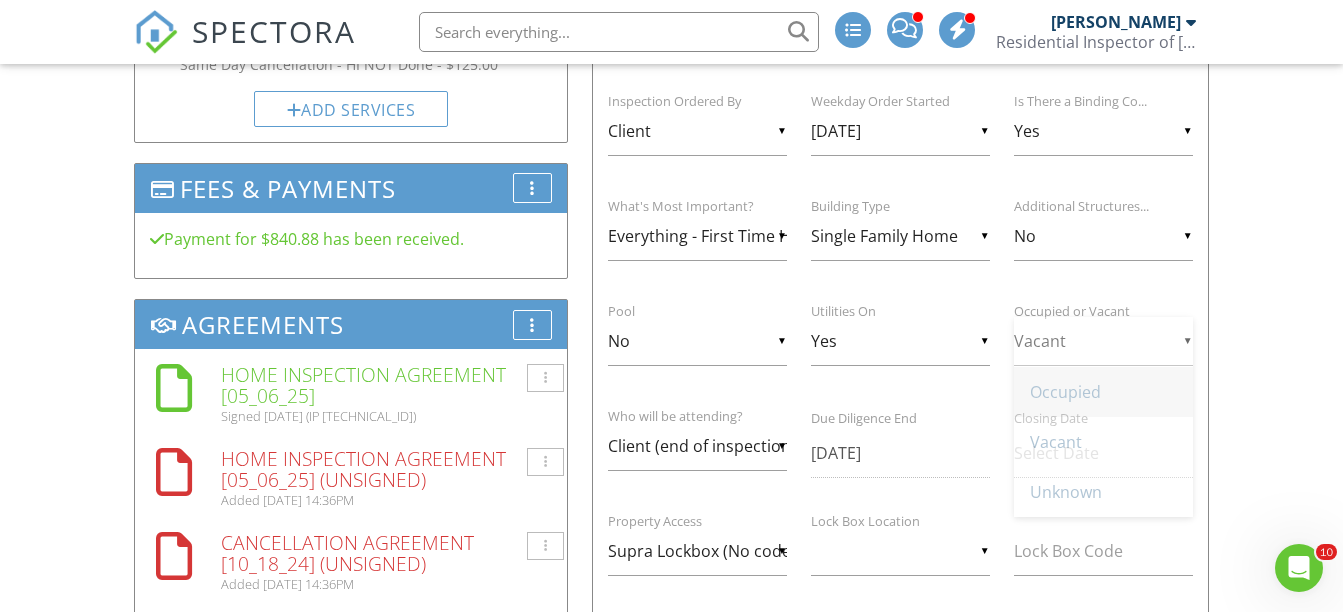 click on "Occupied" at bounding box center (1103, 392) 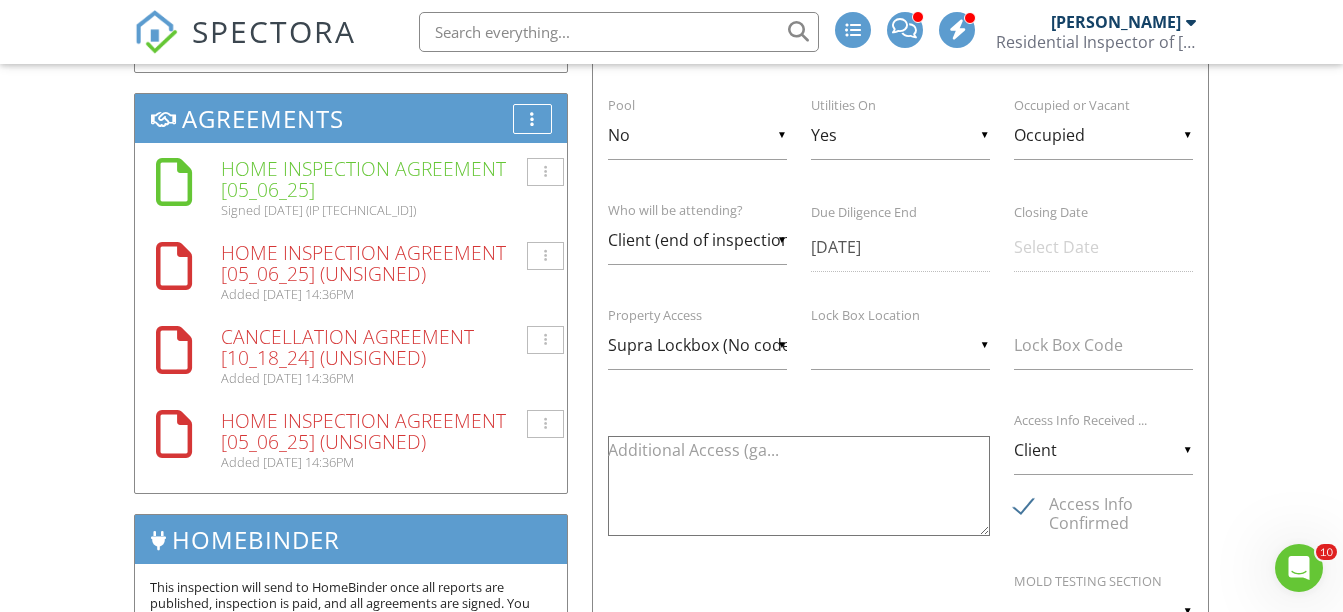 scroll, scrollTop: 1803, scrollLeft: 0, axis: vertical 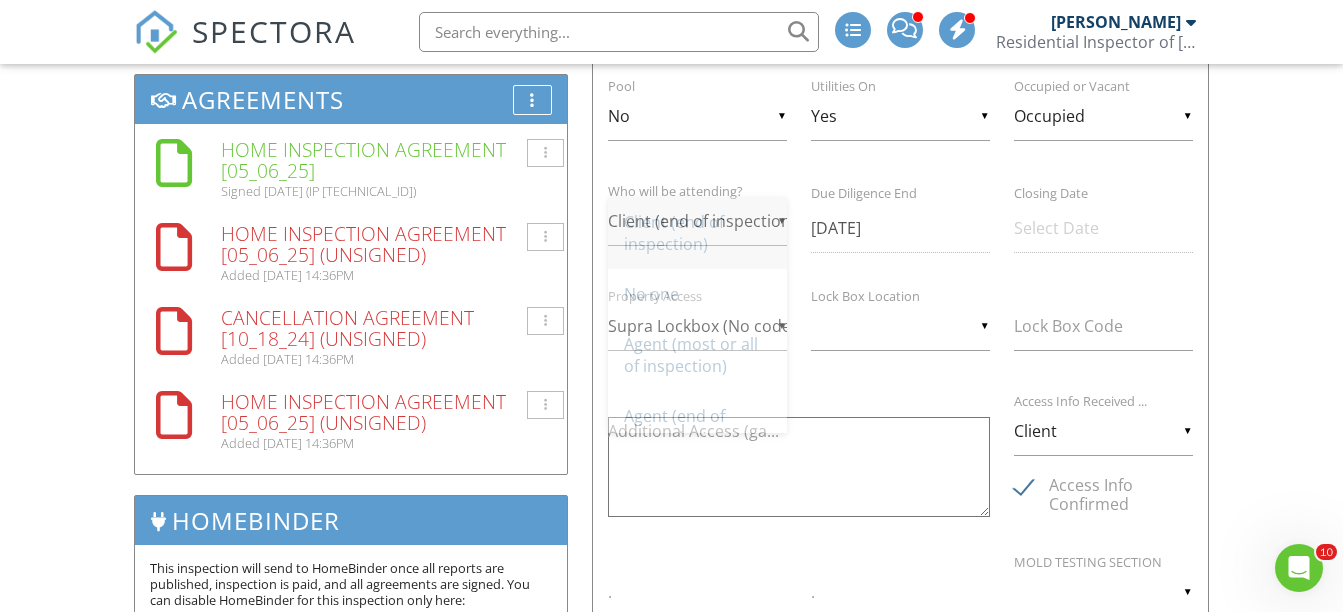 click on "▼ Client (end of inspection) Client (all/most of inspection) Client (end of inspection) No one Agent (most or all of inspection) Agent (end of inspection) Friend Family Member Unsure Other
Client (all/most of inspection)
Client (end of inspection)
No one
Agent (most or all of inspection)
Agent (end of inspection)
Friend
Family Member
Unsure
Other" at bounding box center (697, 221) 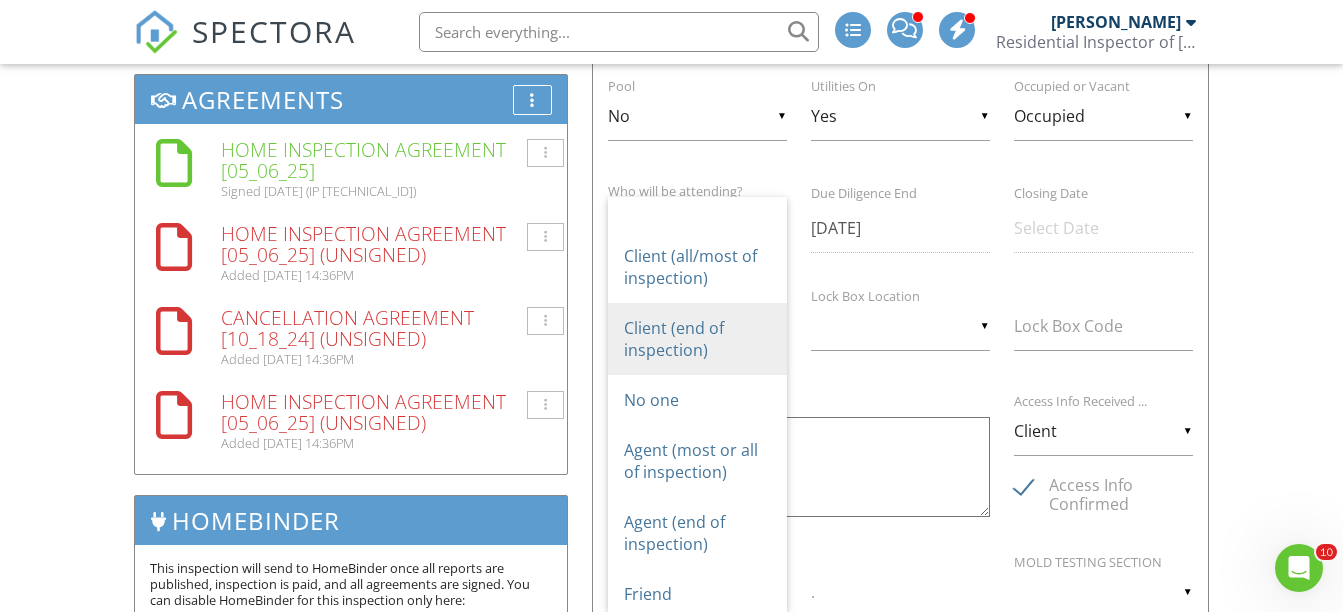scroll, scrollTop: 5, scrollLeft: 0, axis: vertical 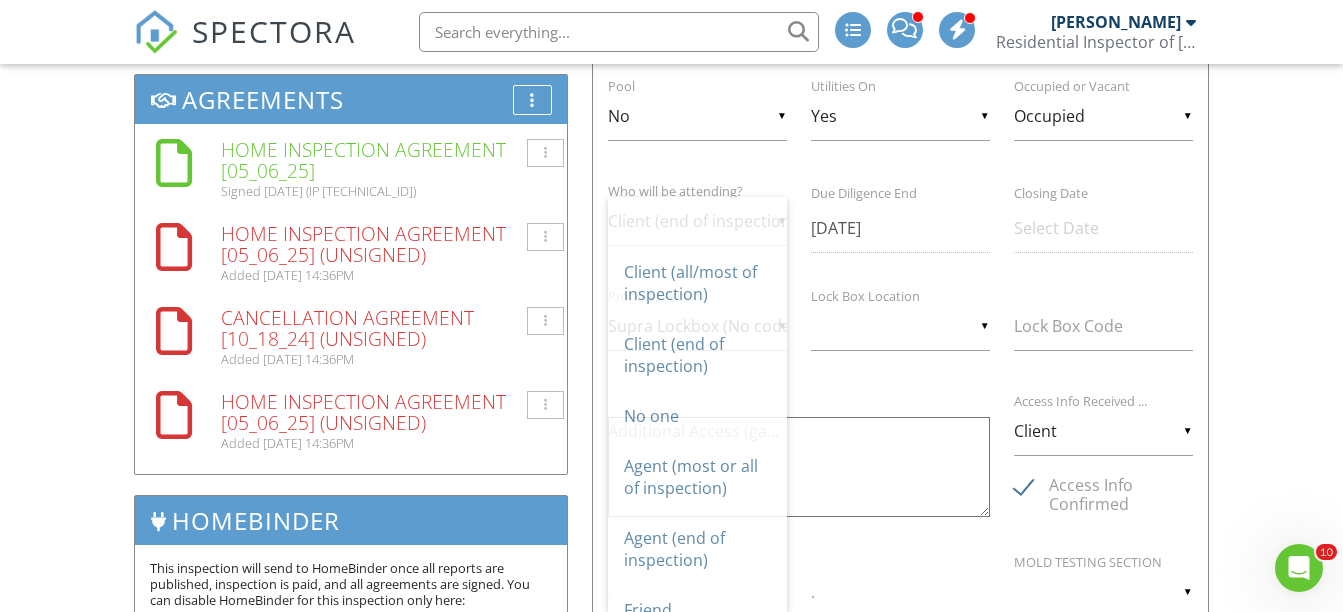 click on "Dashboard
Contacts
Settings
Support Center
Inspection Details
Client View
More
Property Details
Reschedule
Reorder / Copy
Share
Cancel
Delete
Print Order
Convert to V9
07/10/2025  9:00 am
- 1:00 pm
989 Ashington Ln
Jacksonville, FL 32221
Built
1991
1891
sq. ft.
slab
Lot Size
17198
sq.ft.
3
bedrooms
2.0
bathrooms
+ −  Leaflet   |   © MapTiler   © OpenStreetMap contributors
All emails and texts are disabled for this inspection!
All emails and texts have been disabled for this inspection. This may have happened due to someone manually disabling them or this inspection being unconfirmed when it was scheduled. To re-enable emails and texts for this inspection, click the button below.
Turn on emails and texts" at bounding box center (671, 3540) 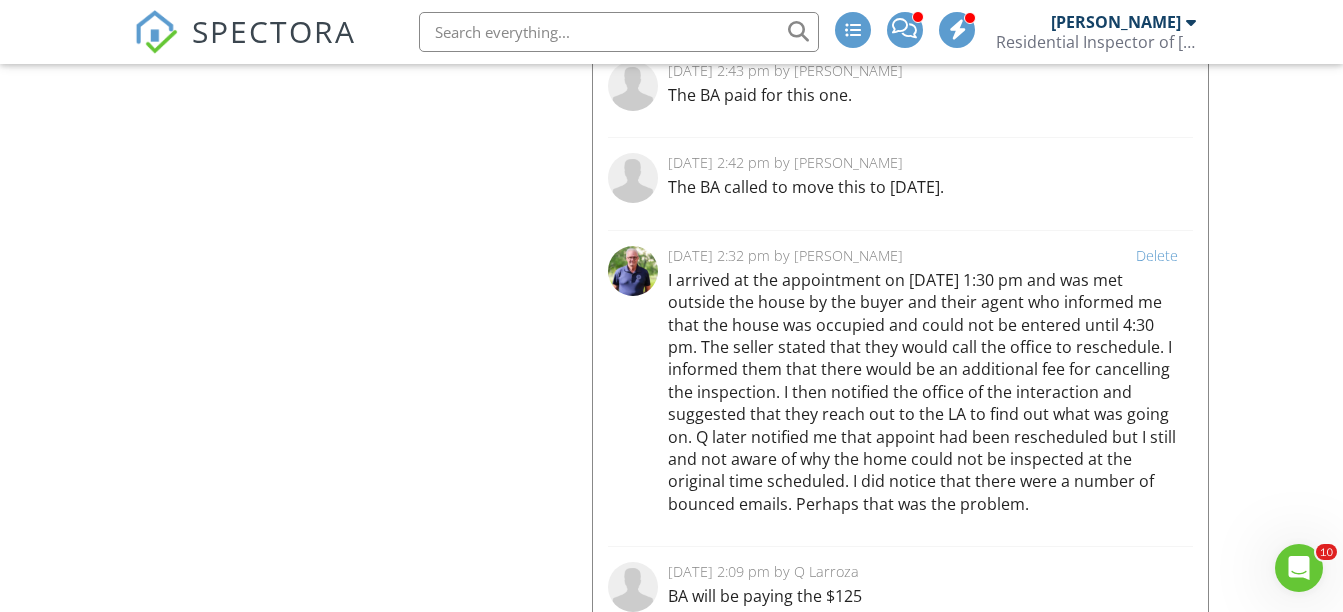 scroll, scrollTop: 5729, scrollLeft: 0, axis: vertical 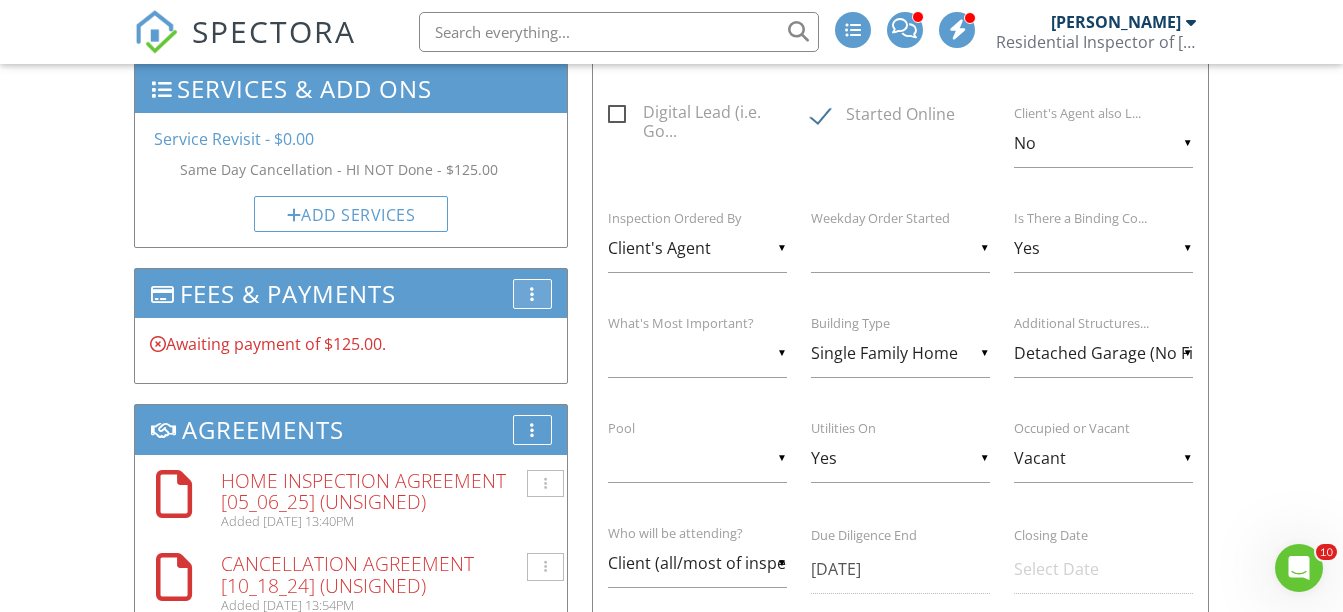click on "More" at bounding box center (532, 294) 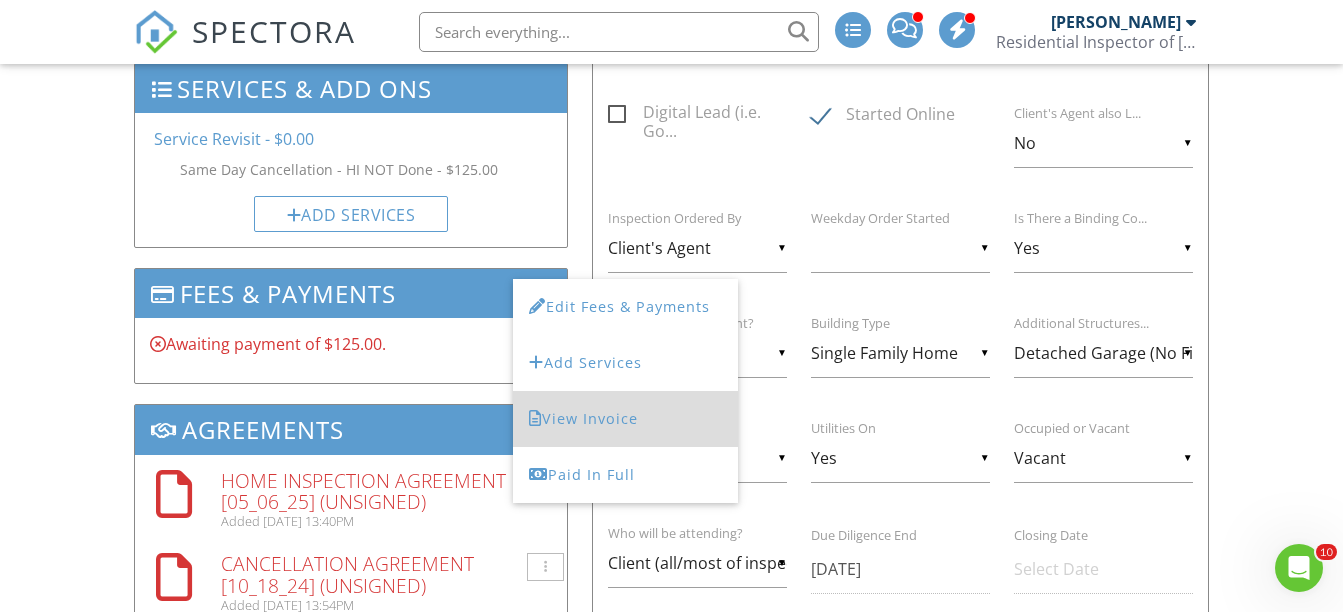 click on "View Invoice" at bounding box center (625, 419) 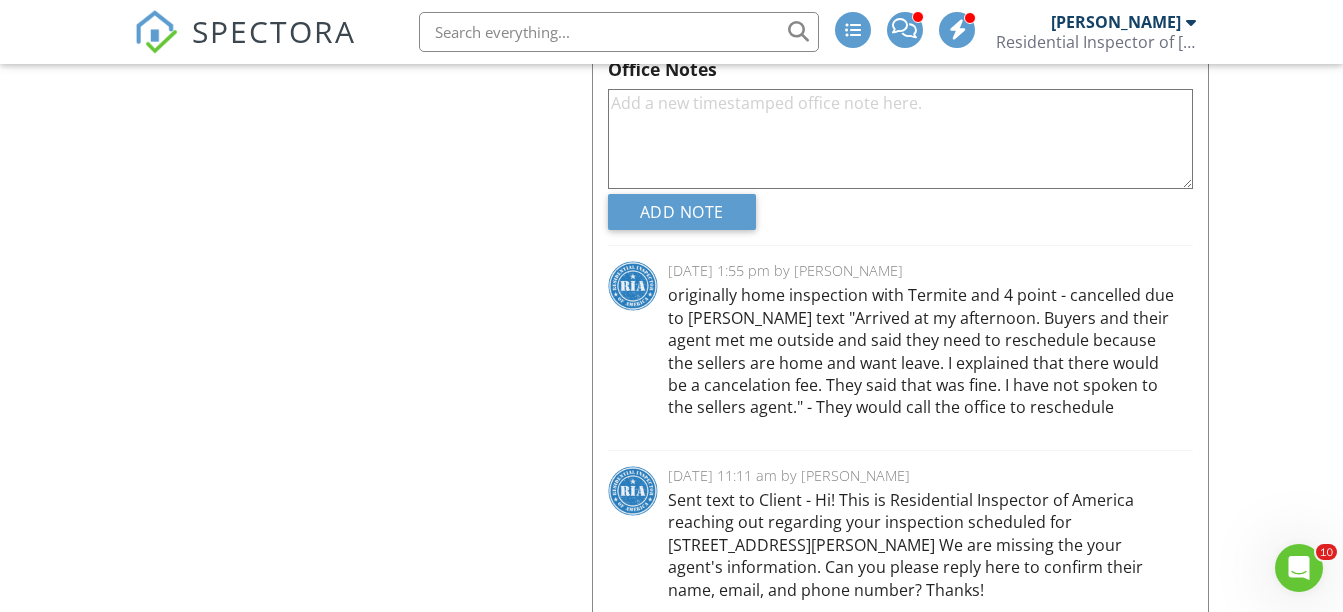scroll, scrollTop: 5572, scrollLeft: 0, axis: vertical 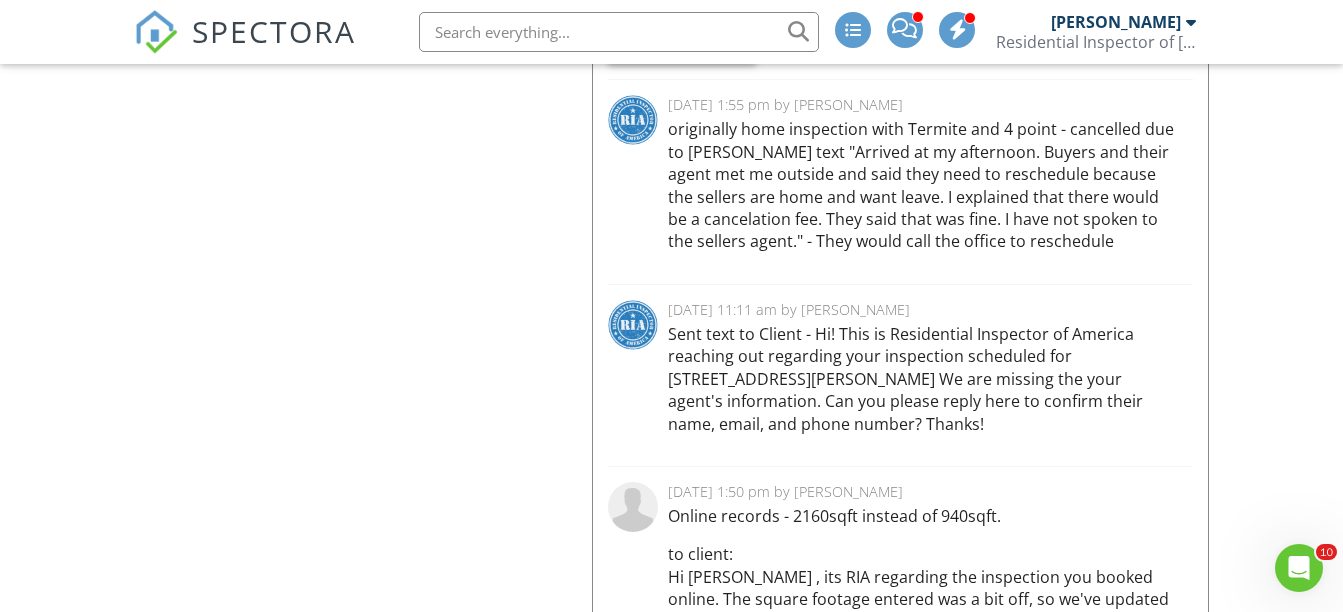 drag, startPoint x: 1357, startPoint y: 60, endPoint x: 67, endPoint y: 530, distance: 1372.953 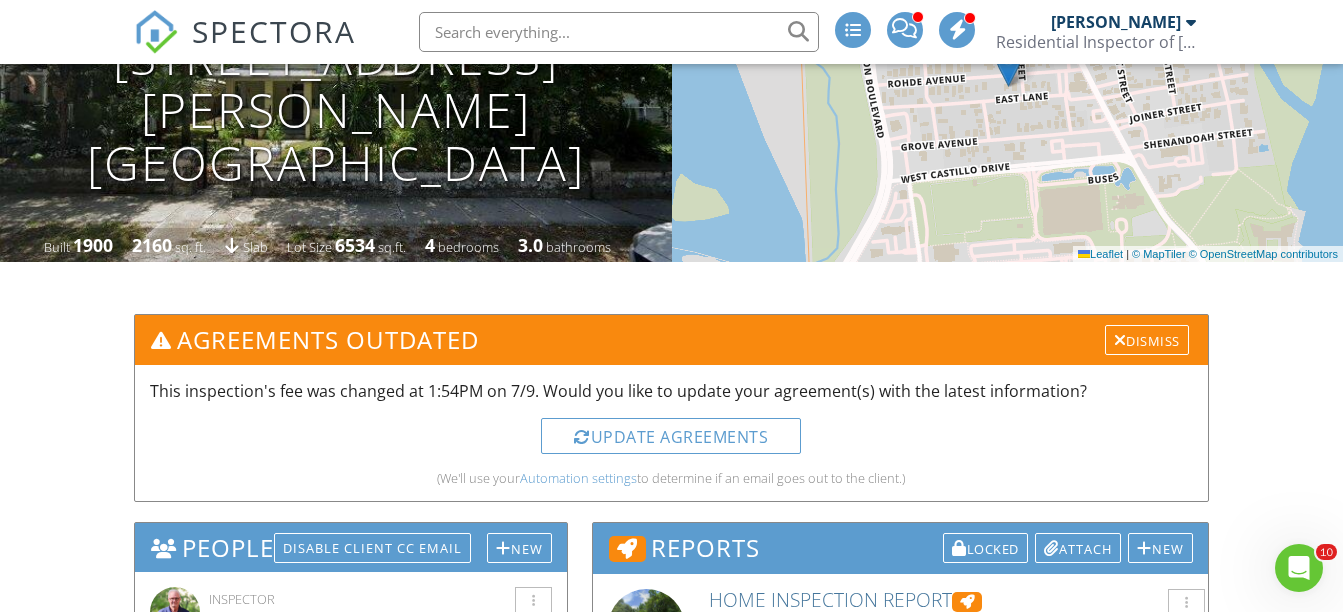 scroll, scrollTop: 0, scrollLeft: 0, axis: both 